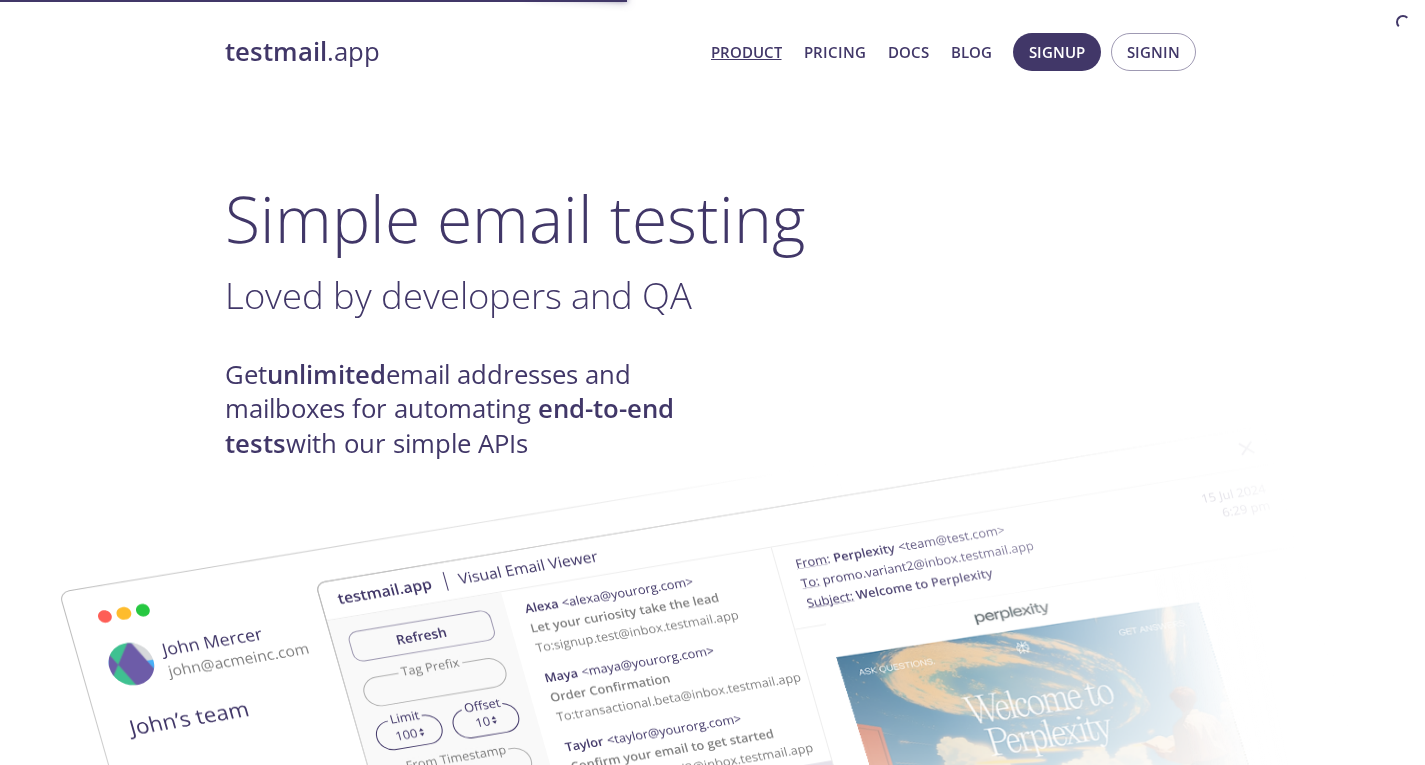 scroll, scrollTop: 0, scrollLeft: 0, axis: both 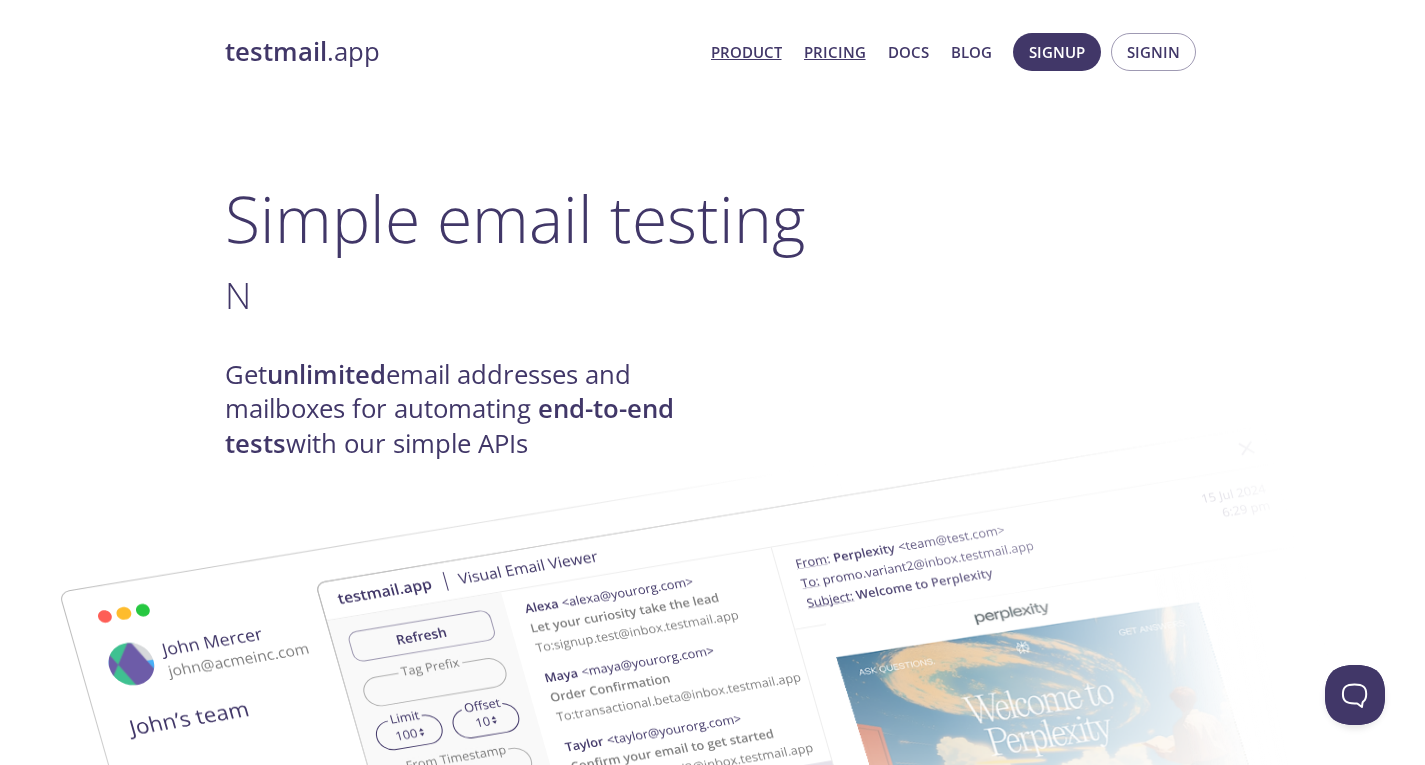 click on "Pricing" at bounding box center (835, 52) 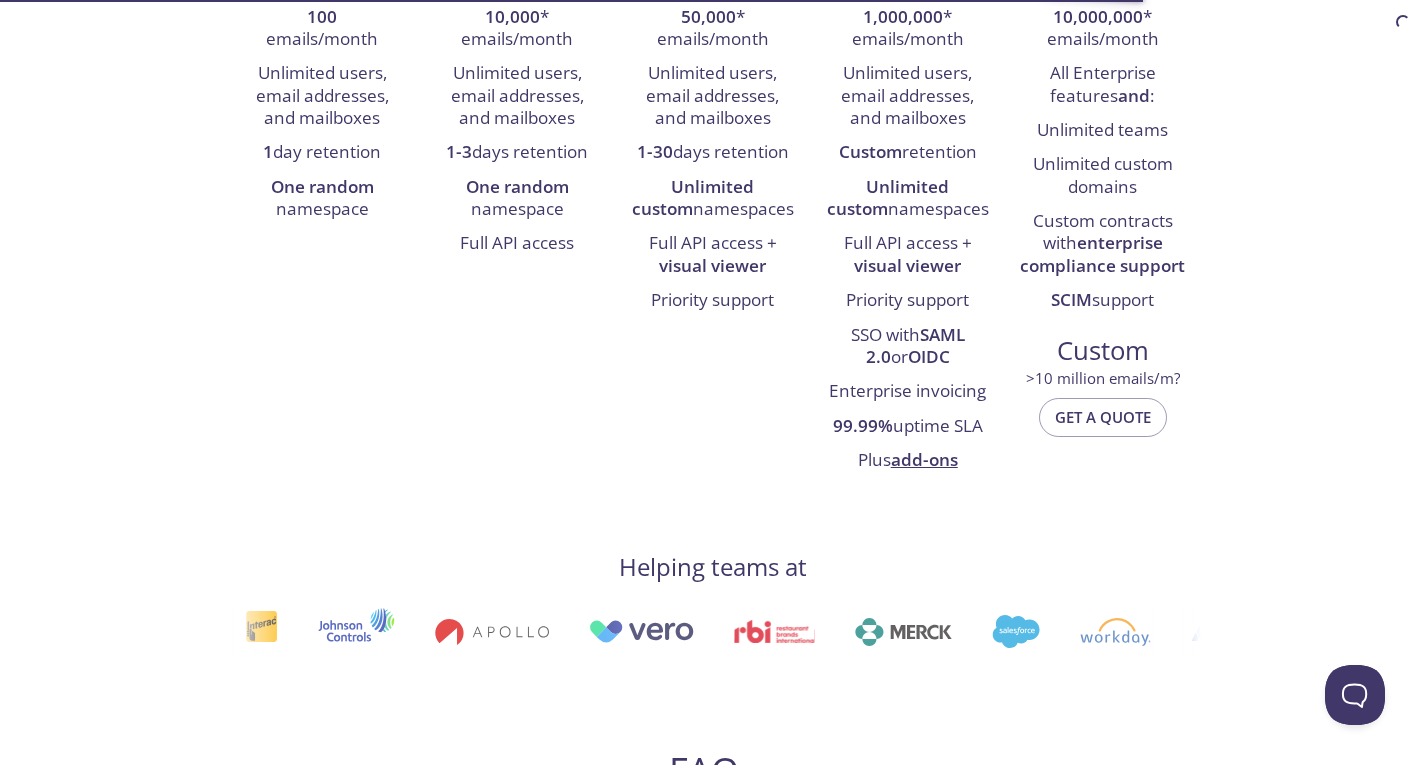 scroll, scrollTop: 400, scrollLeft: 0, axis: vertical 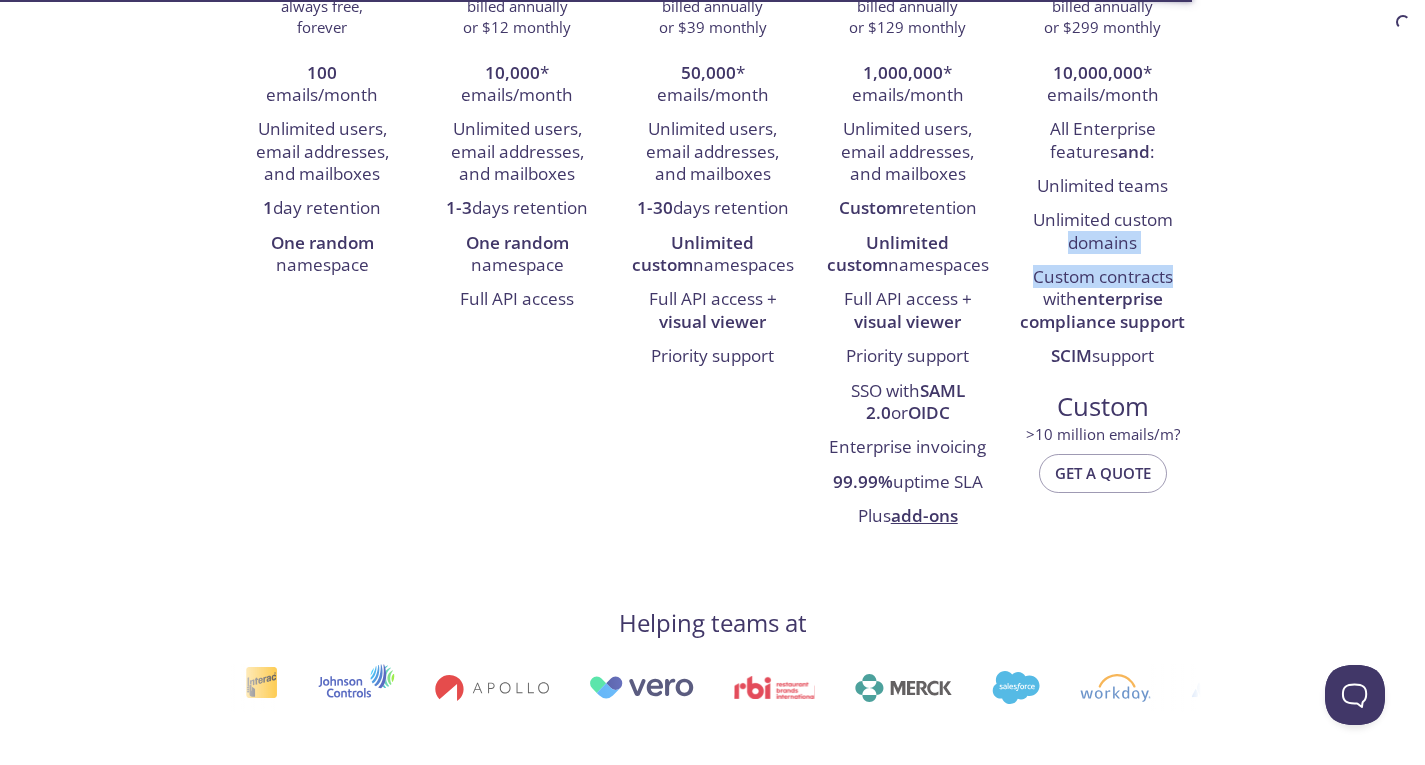 drag, startPoint x: 1395, startPoint y: 261, endPoint x: 1410, endPoint y: 218, distance: 45.54119 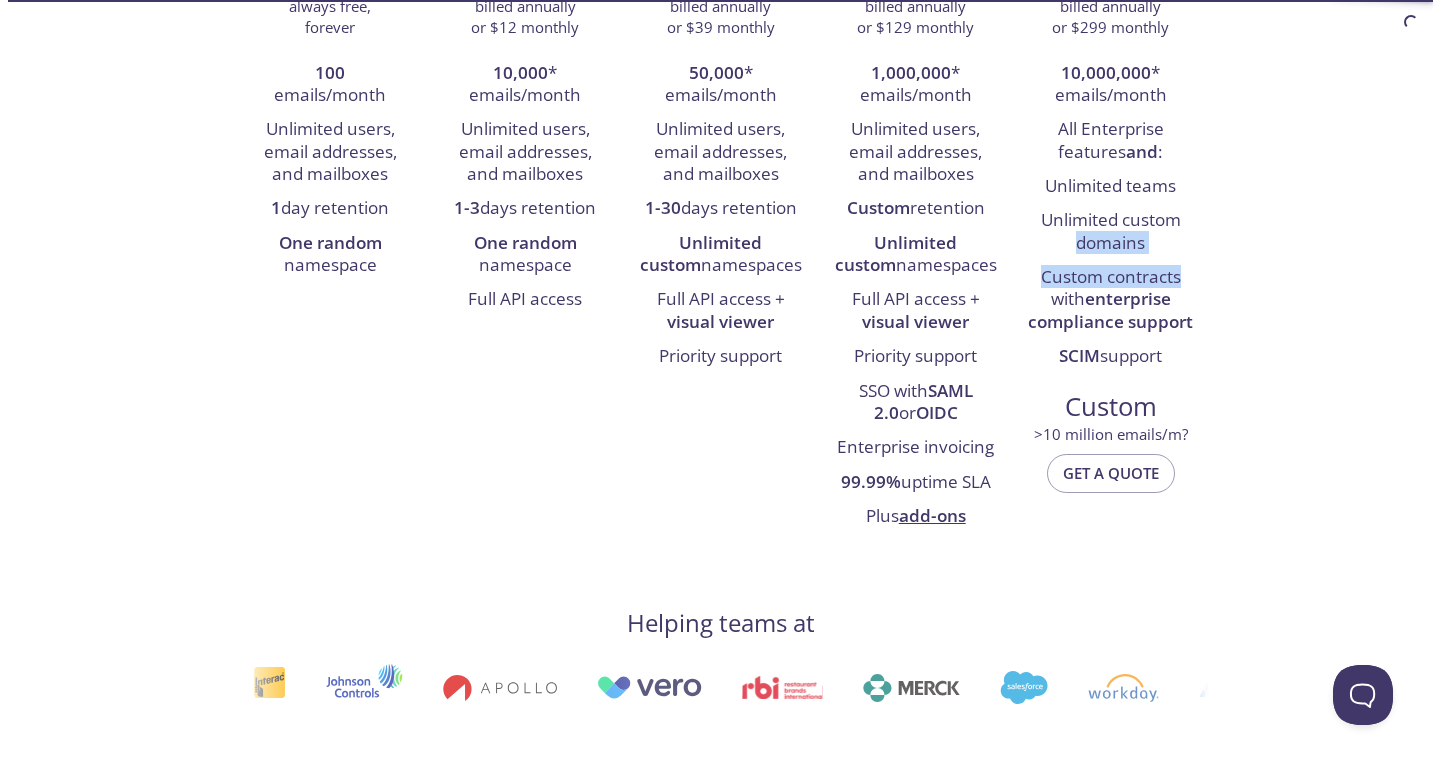 scroll, scrollTop: 0, scrollLeft: 0, axis: both 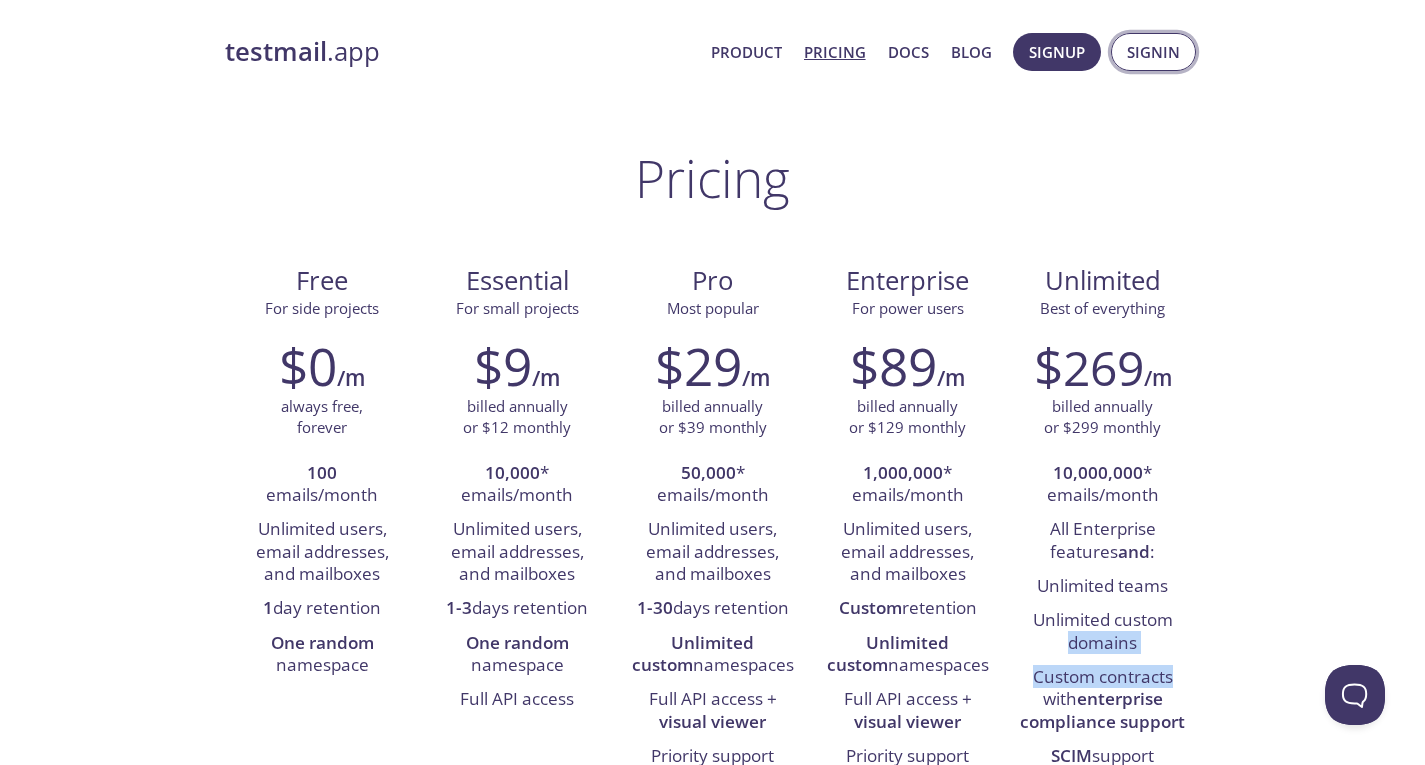 click on "Signin" at bounding box center (1153, 52) 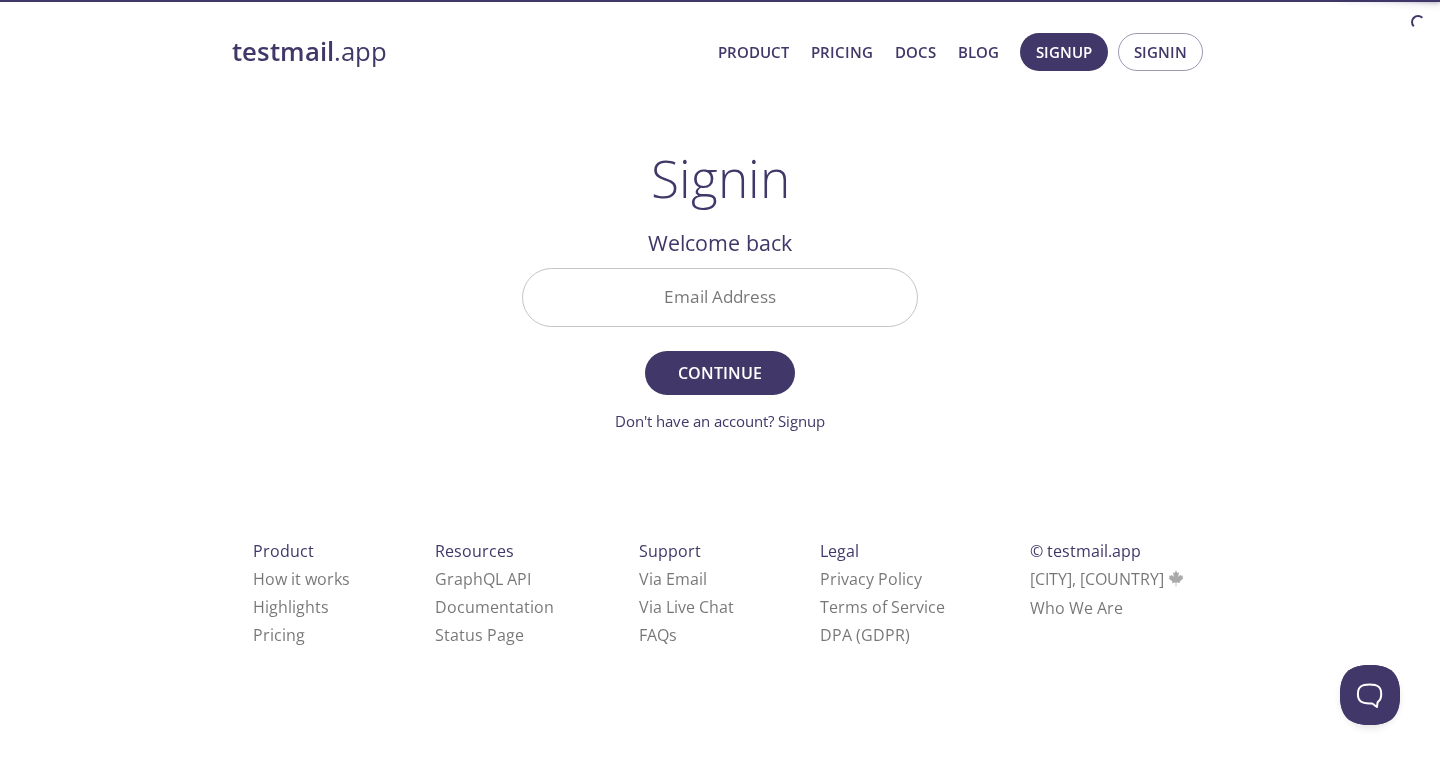 click on "Email Address" at bounding box center [720, 297] 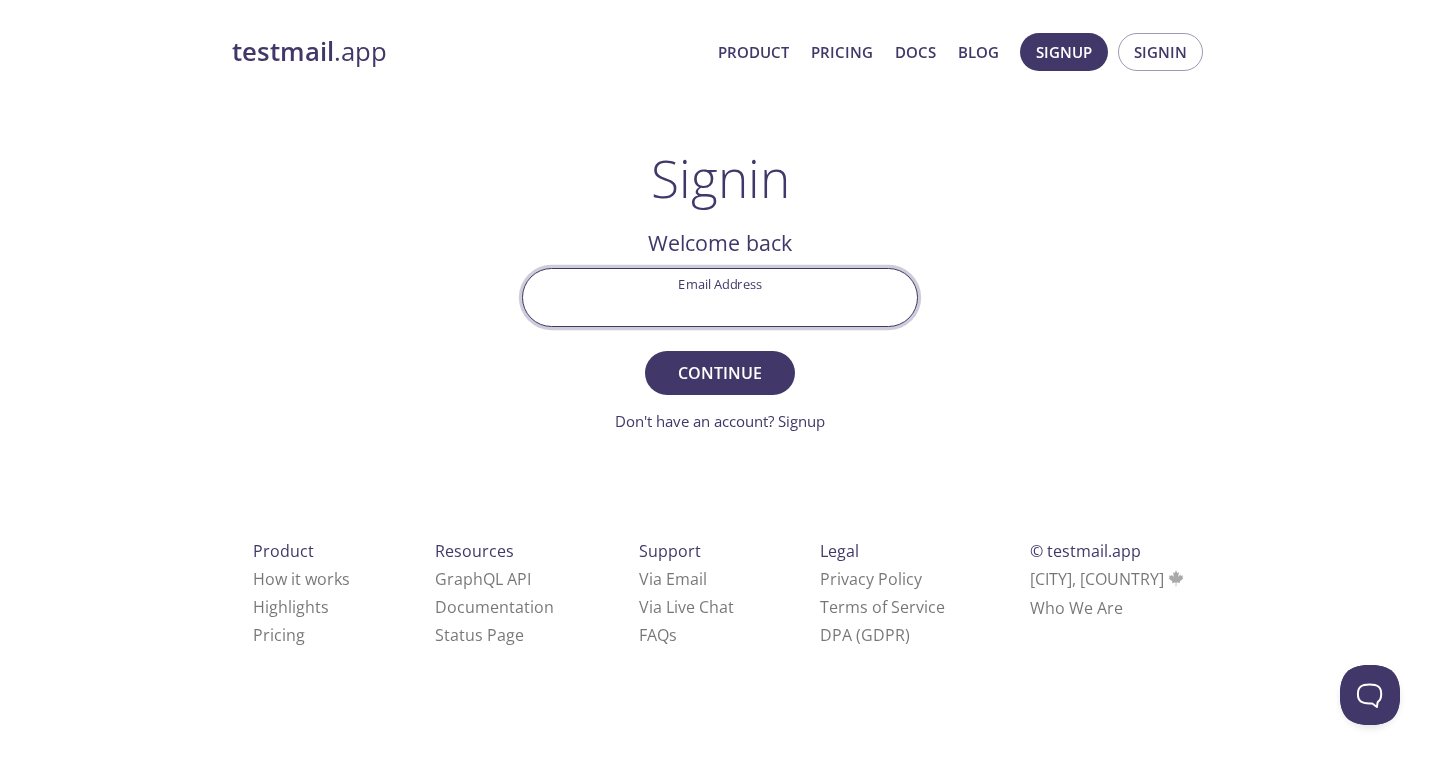 click on "testmail .app Product Pricing Docs Blog Signup Signin Signin Welcome back Email Address Continue Don't have an account? Signup Check your email inbox Signin Security Code Signin Didn't receive anything? Resend email Product How it works Highlights Pricing Resources GraphQL API Documentation Status Page Support Via Email Via Live Chat FAQ s Legal Privacy Policy Terms of Service DPA (GDPR) © testmail.app Toronto, Canada Who We Are" at bounding box center (720, 362) 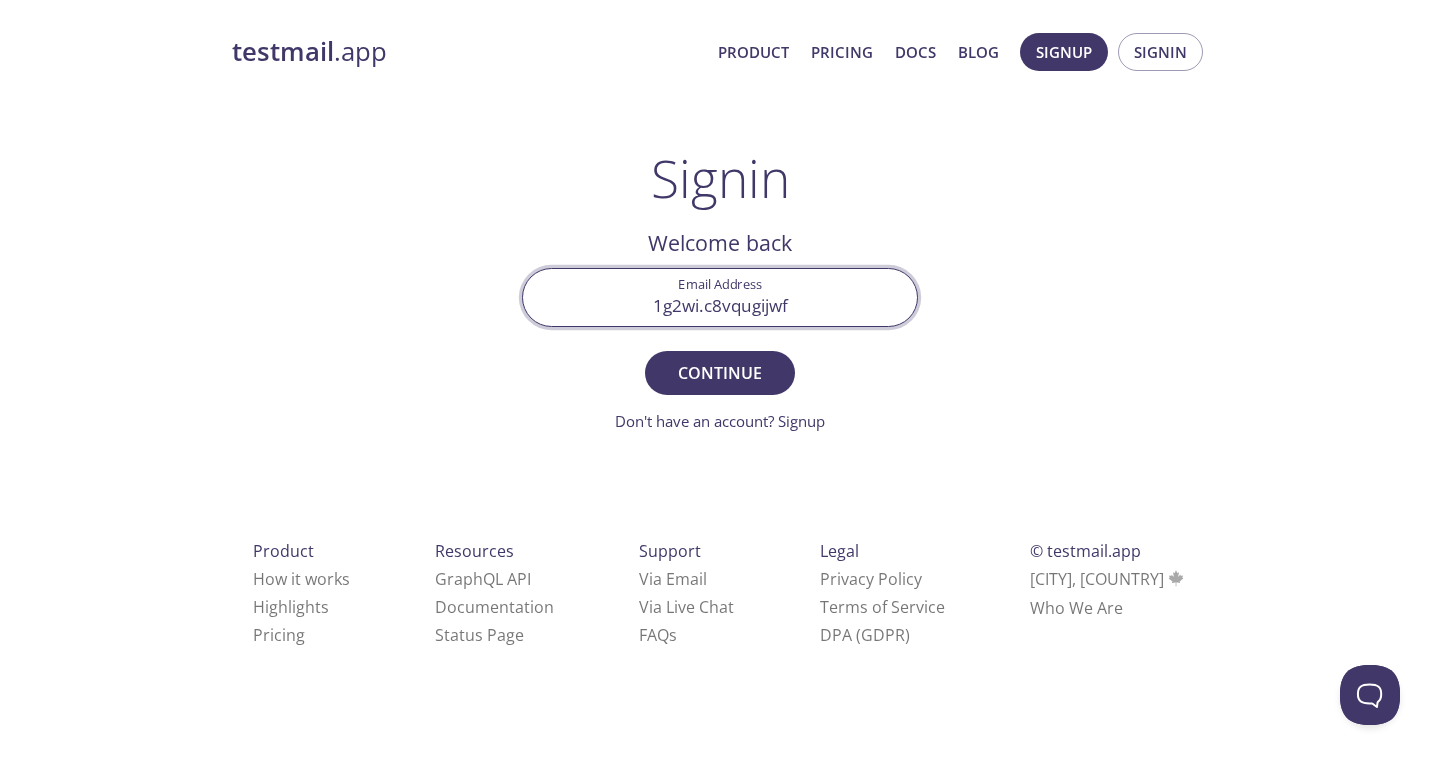 click on "Continue" at bounding box center (720, 373) 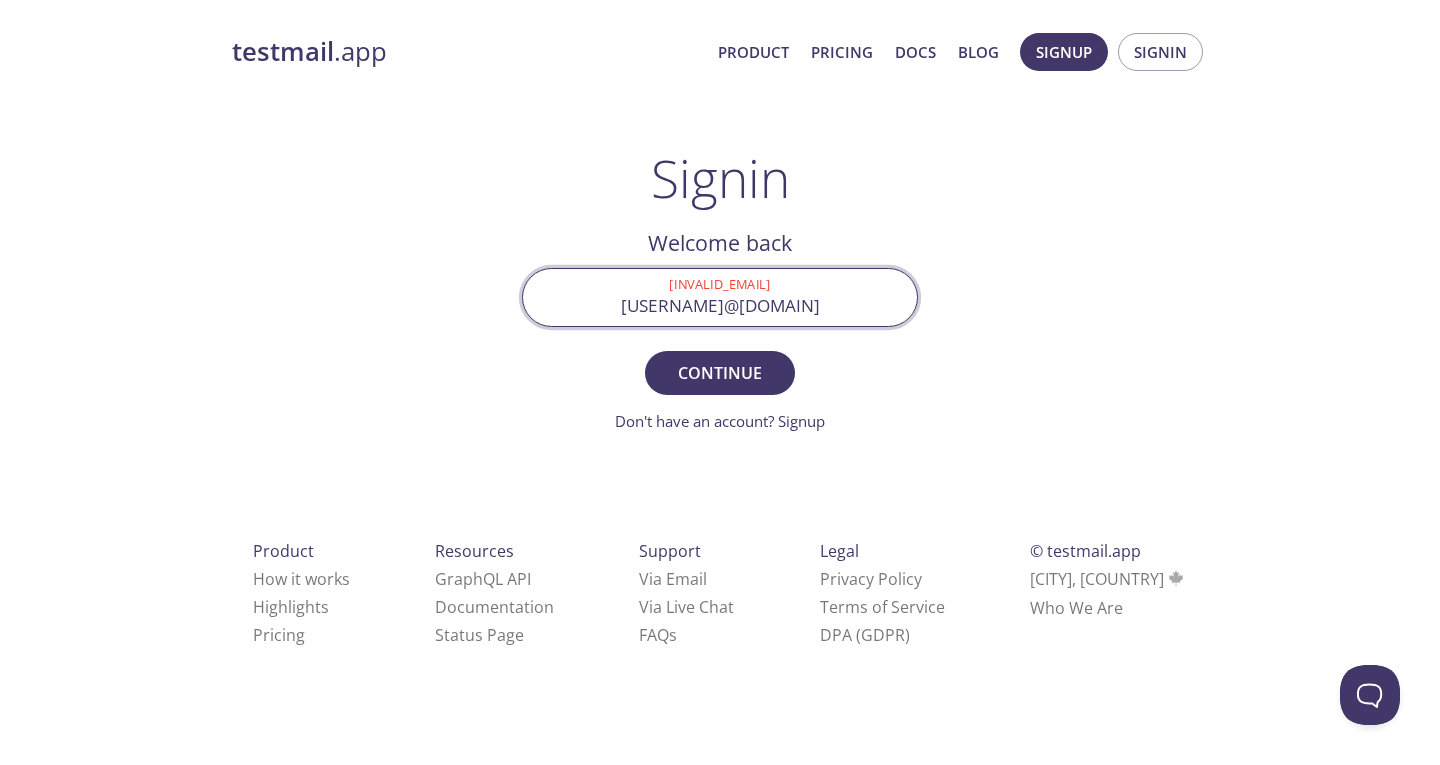 type on "1g2wi.c8vqugijwf@inbox.testmail.app" 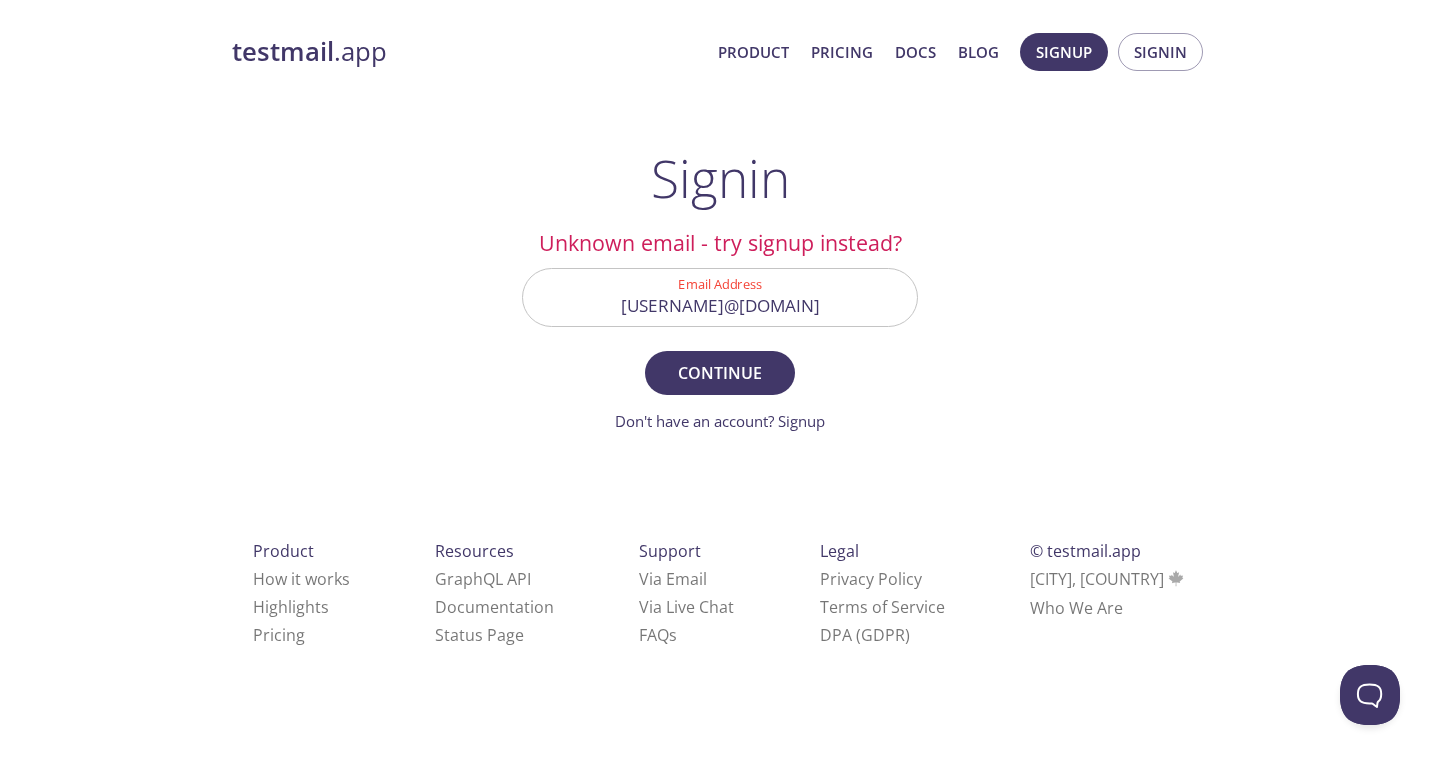 click on "1g2wi.c8vqugijwf@inbox.testmail.app" at bounding box center [720, 297] 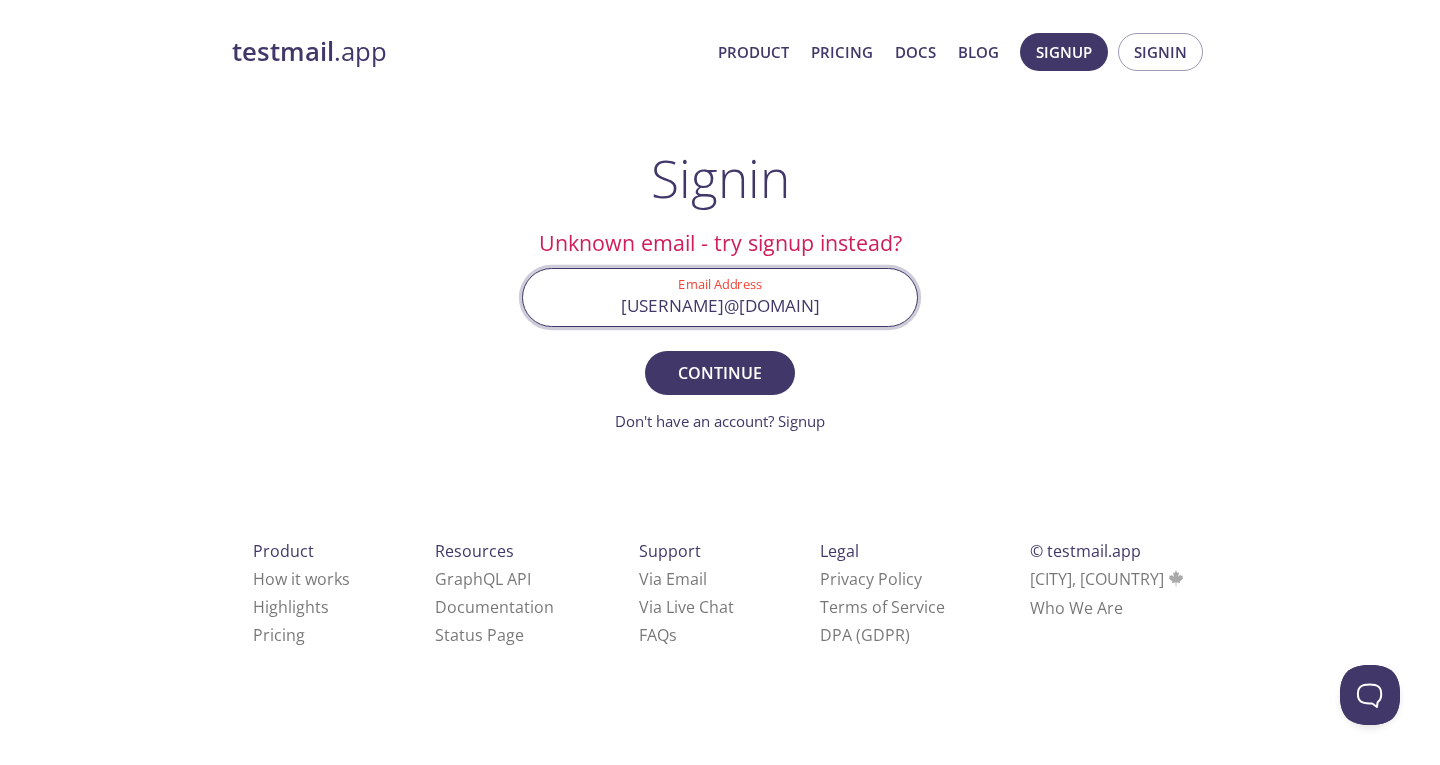 click on "1g2wi.c8vqugijwf@inbox.testmail.app" at bounding box center [720, 297] 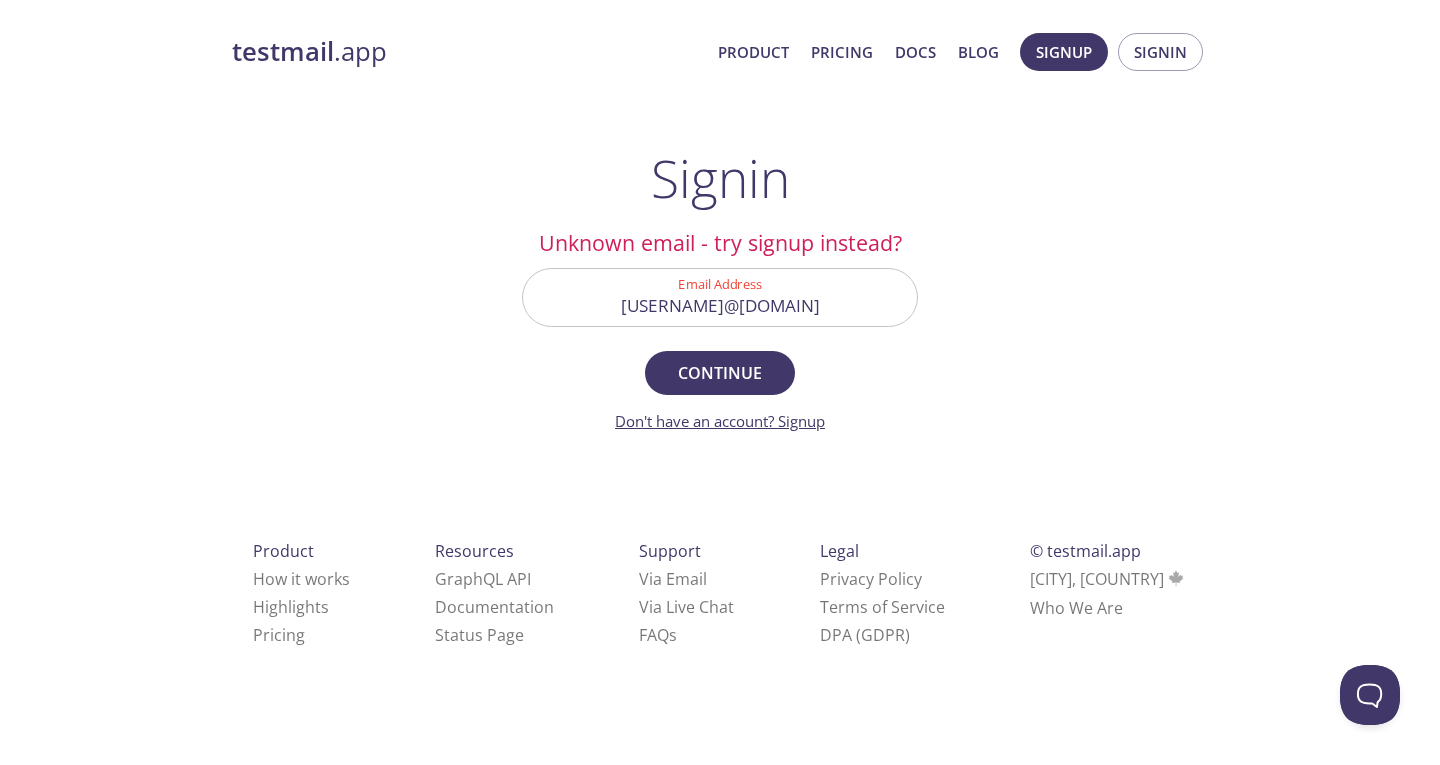 click on "Don't have an account? Signup" at bounding box center [720, 421] 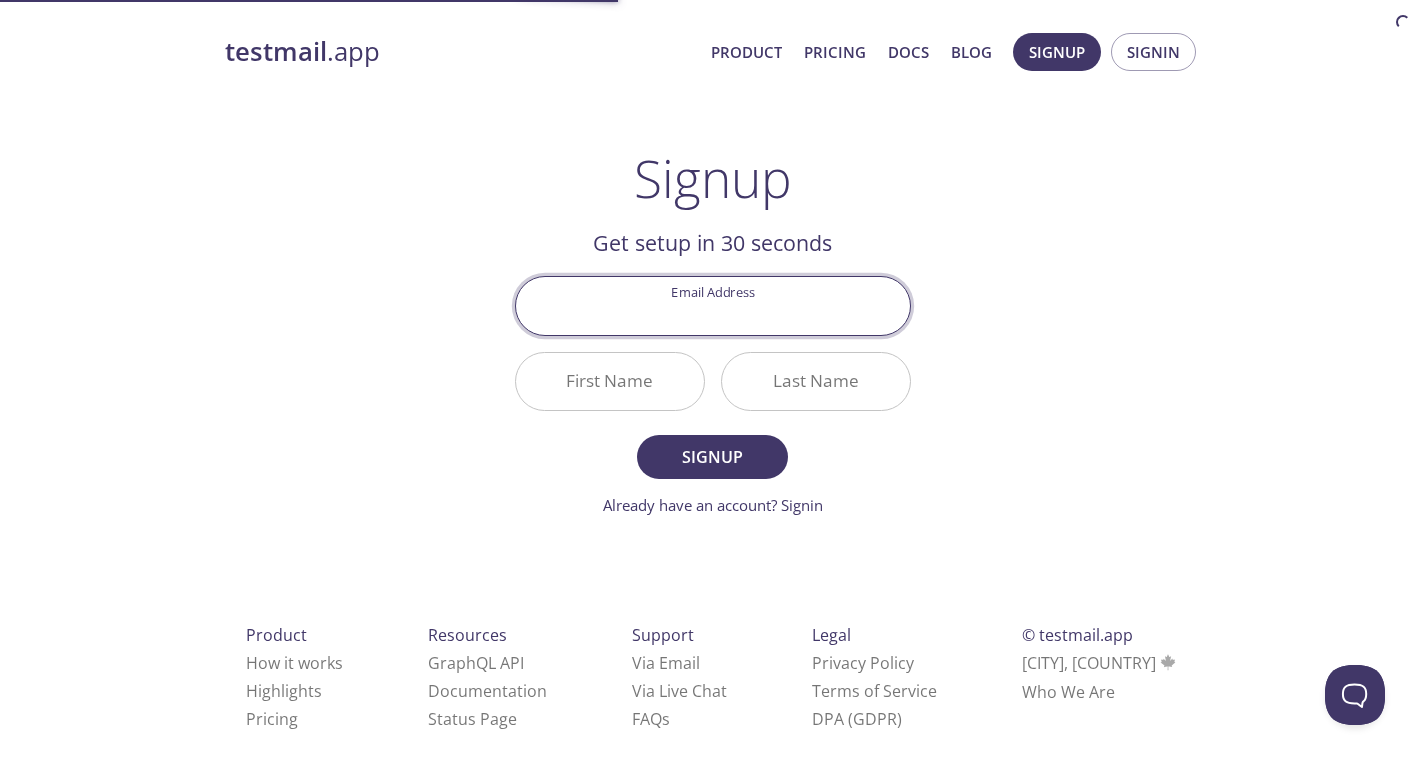click on "Email Address" at bounding box center (713, 305) 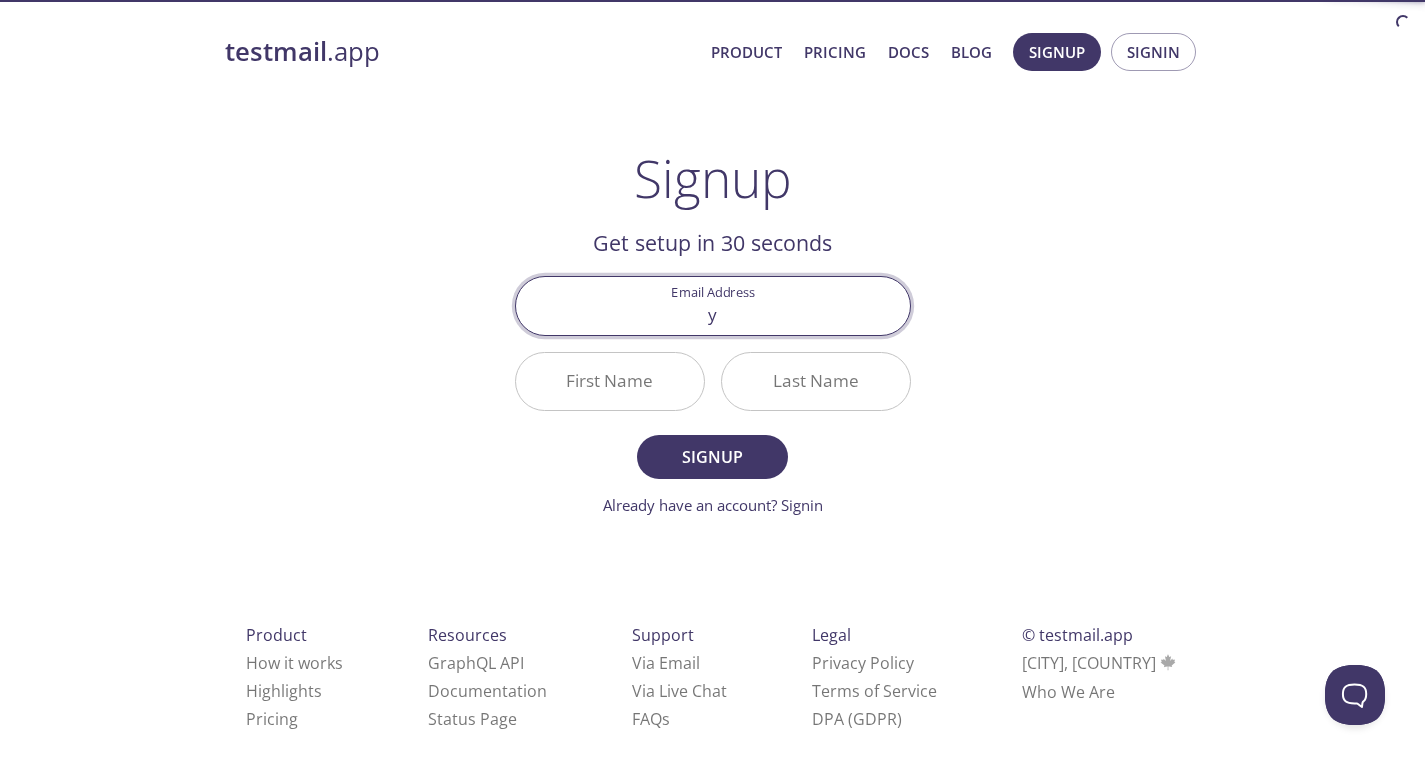 type on "yassin3201@hotmail.de" 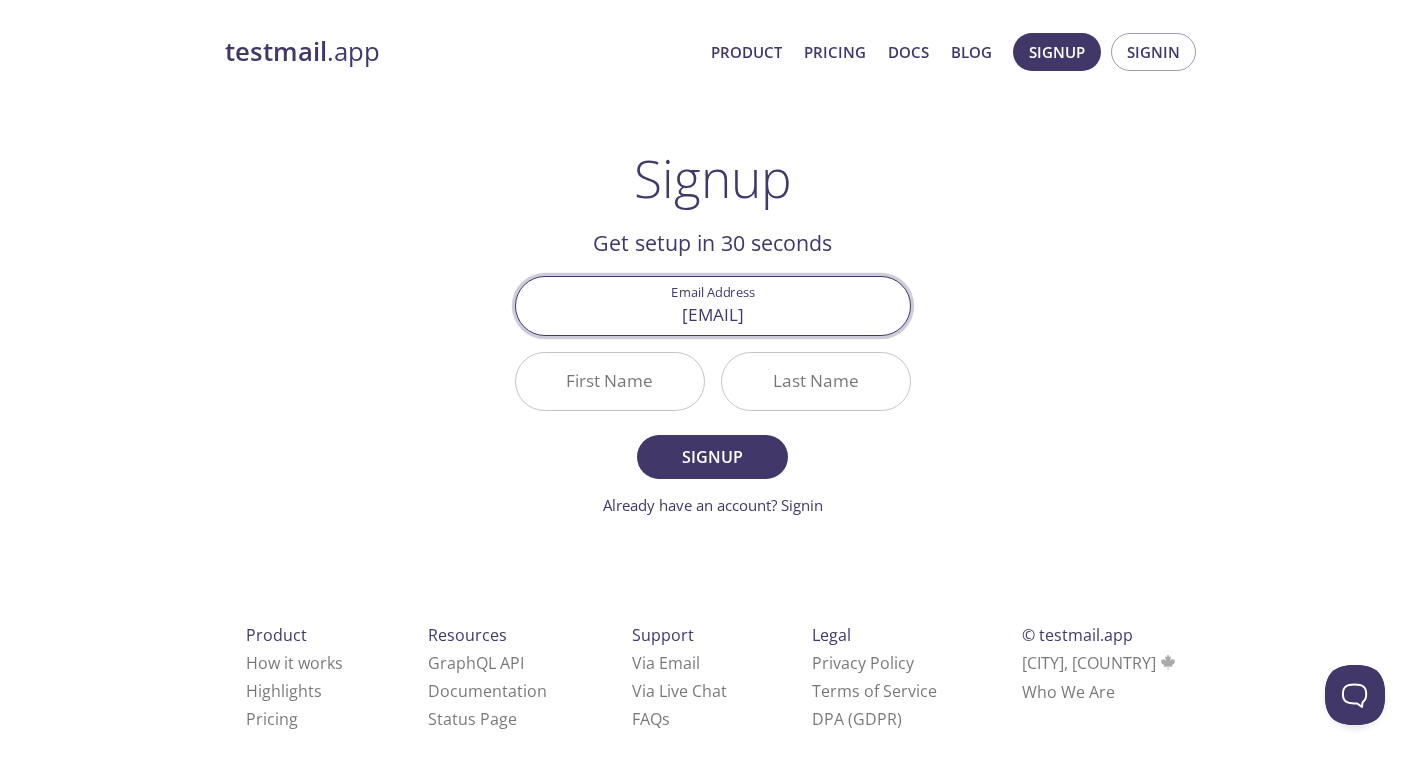 click on "First Name" at bounding box center [610, 381] 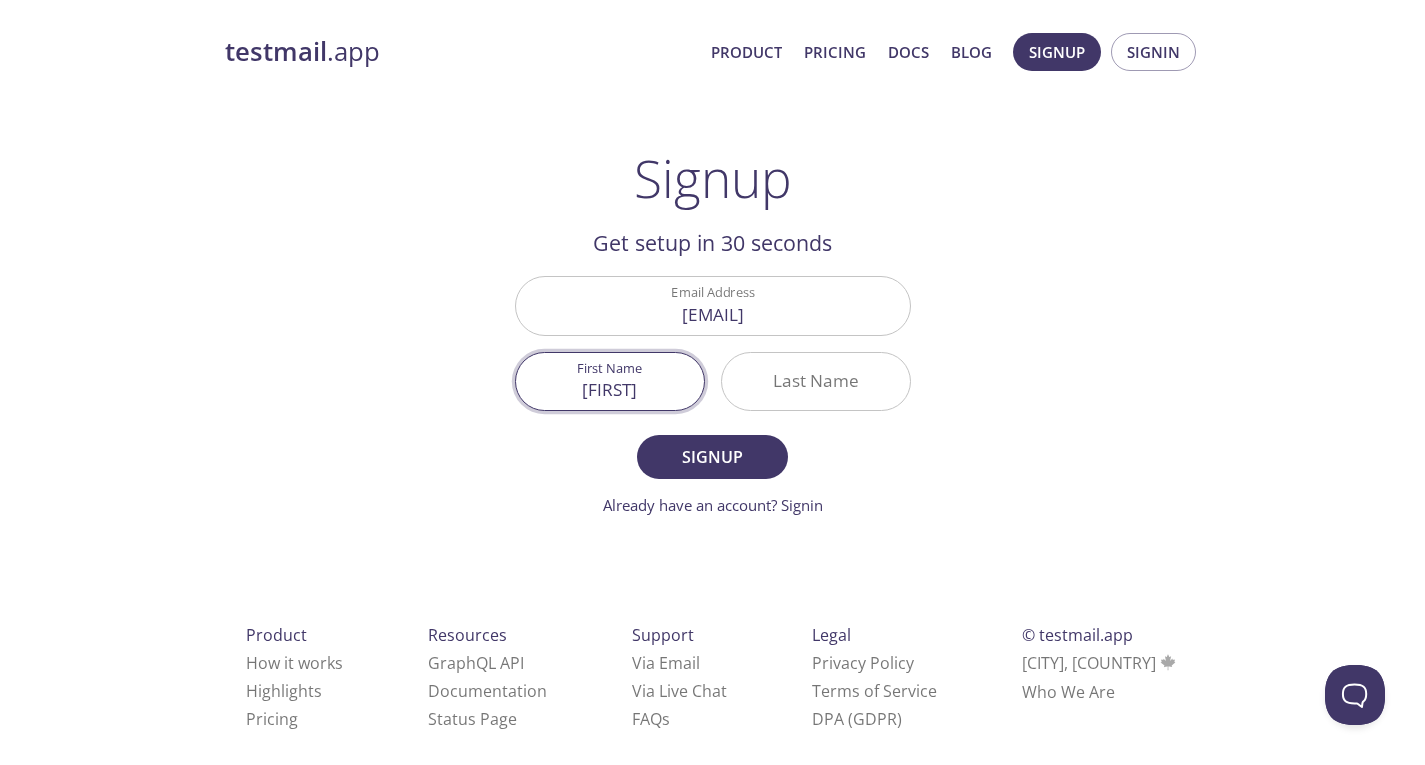 type on "Yass" 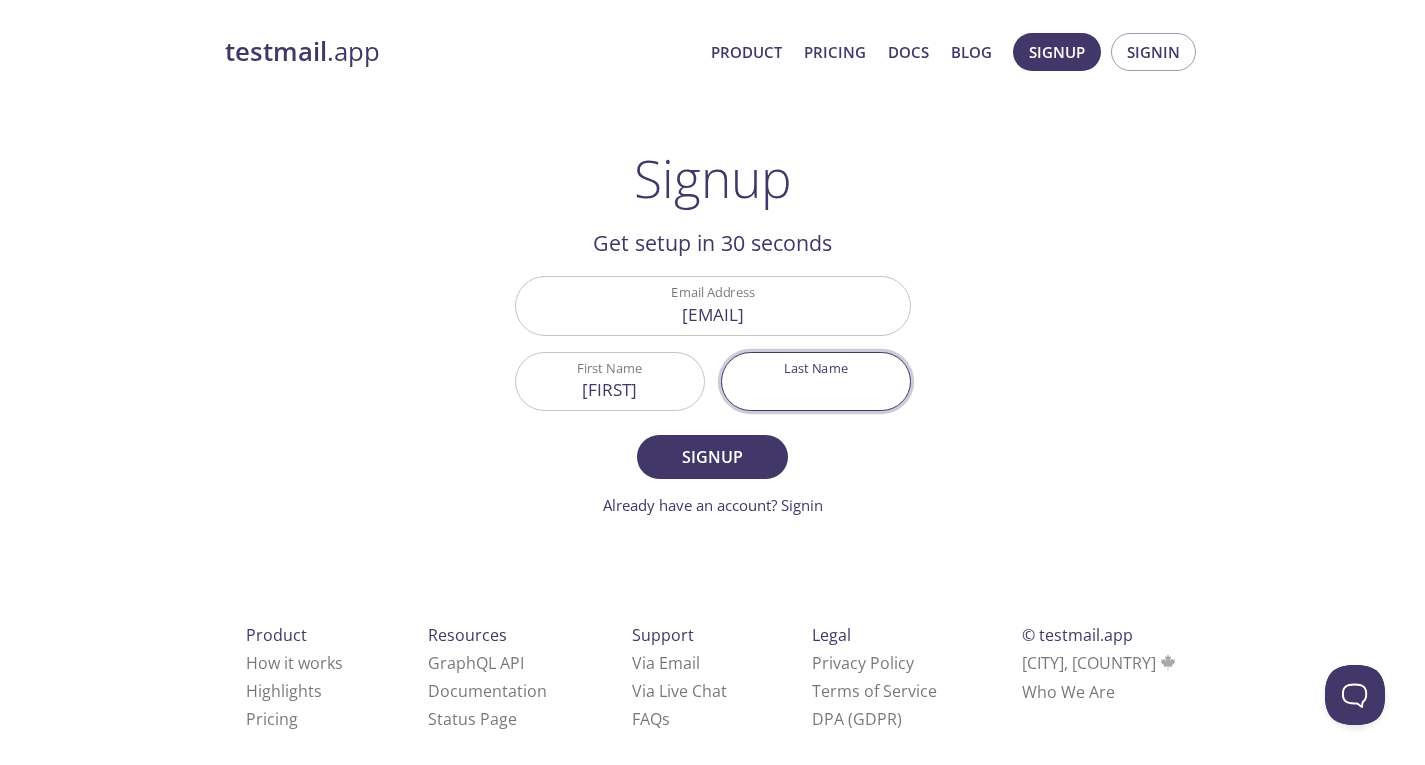 click on "Last Name" at bounding box center (816, 381) 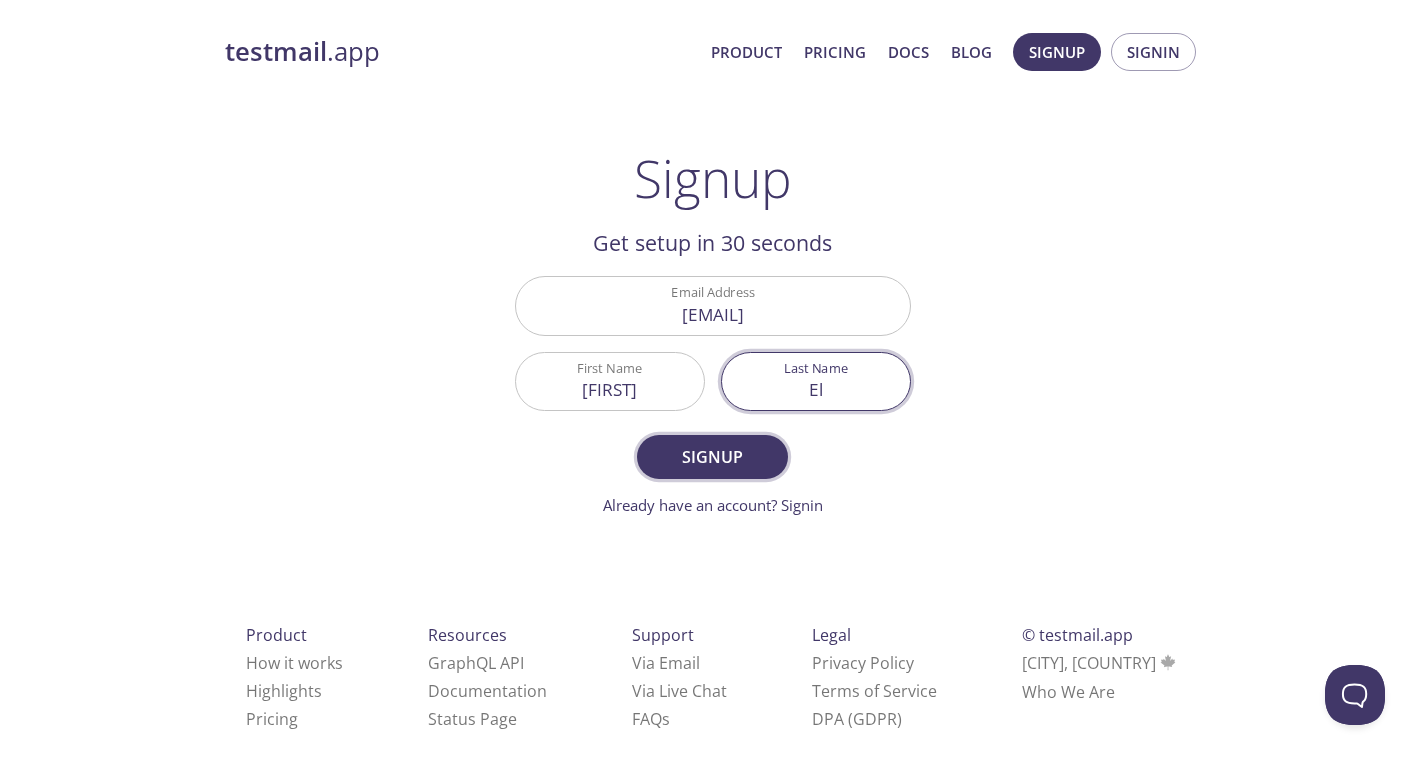 type on "El" 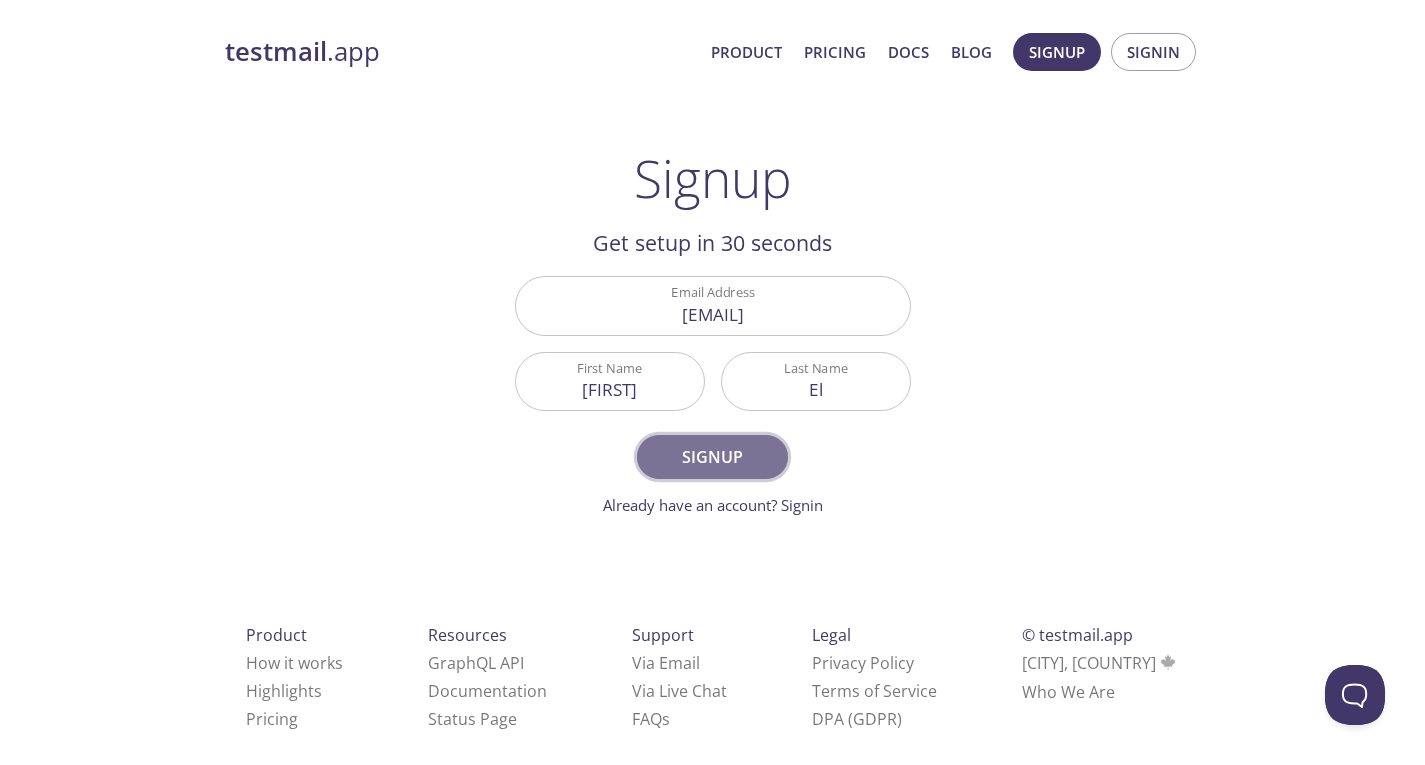 click on "Signup" at bounding box center [712, 457] 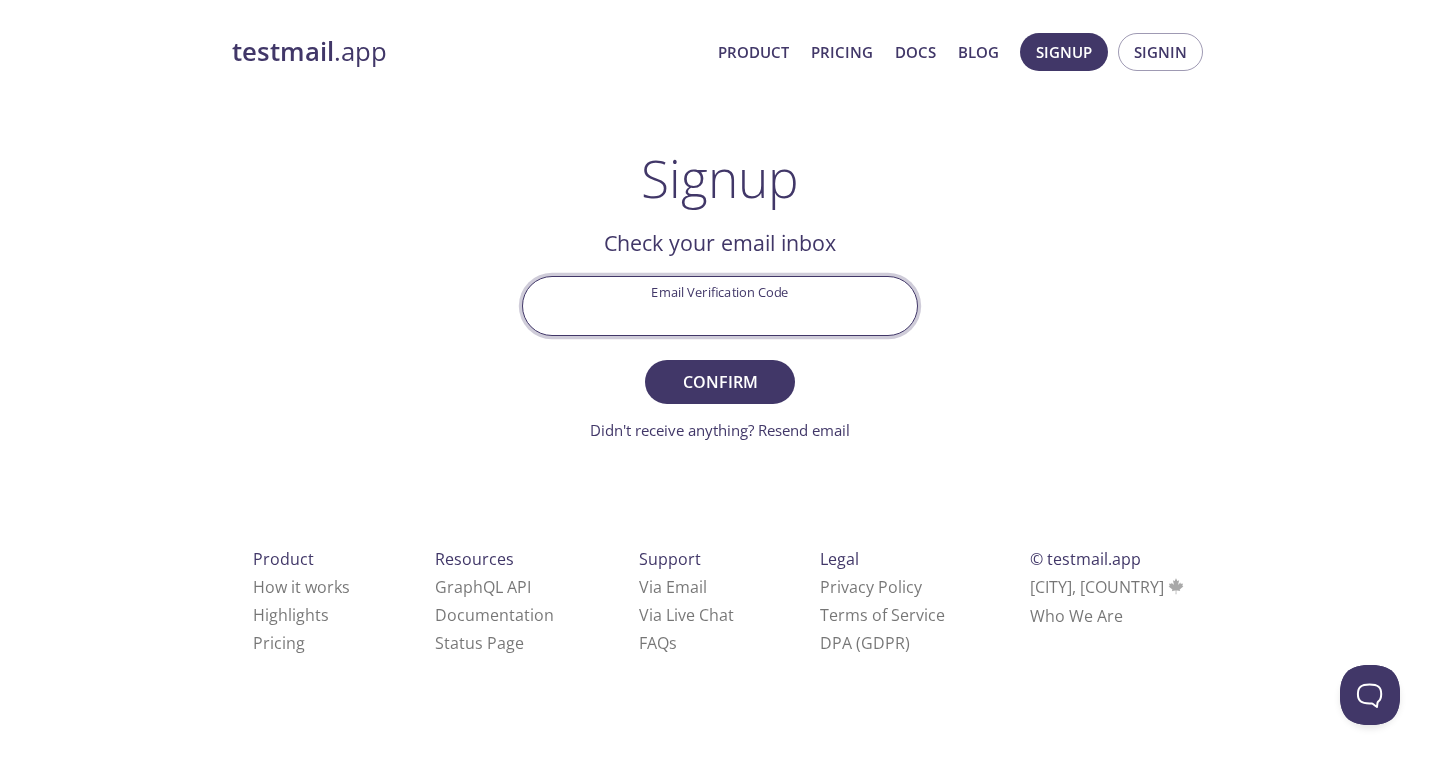 click on "Email Verification Code" at bounding box center [720, 305] 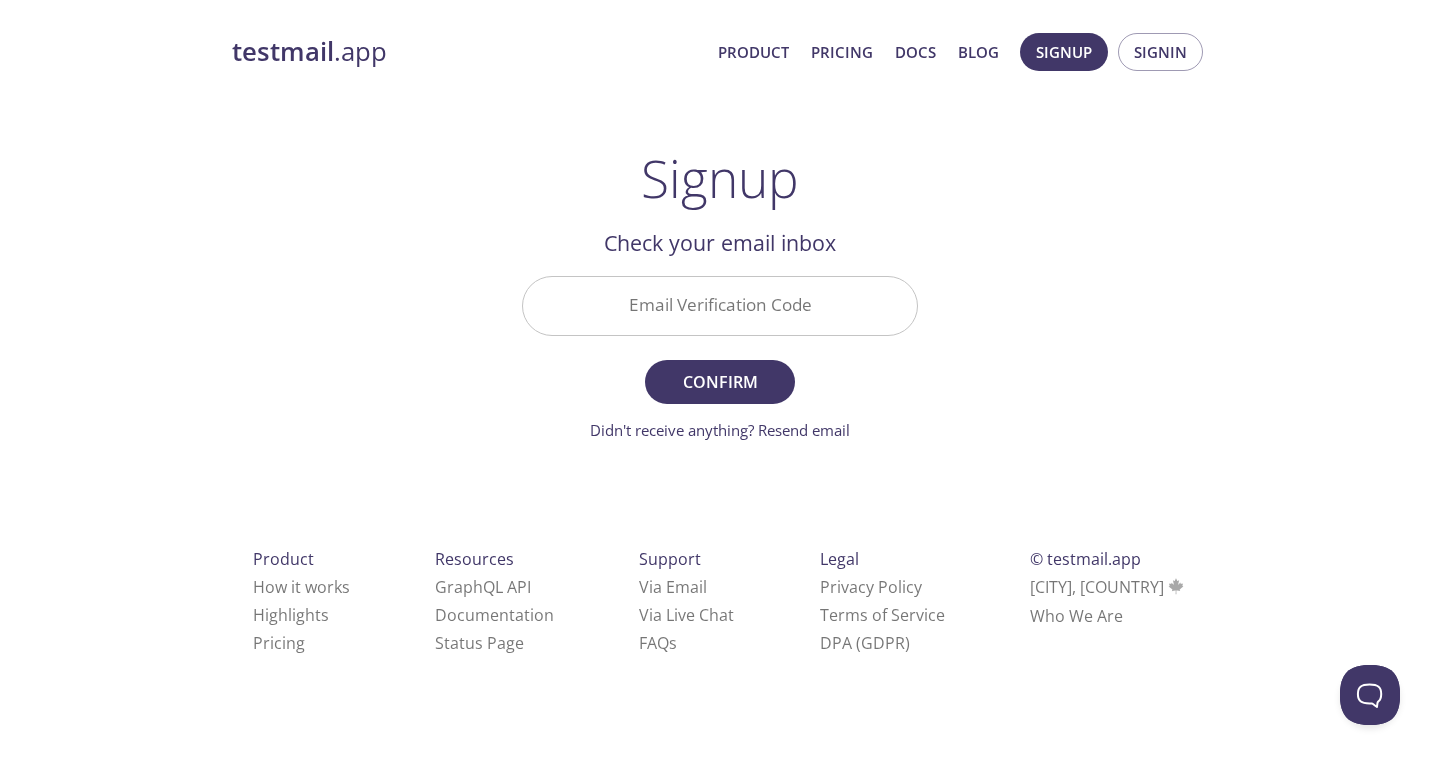 click on "testmail .app Product Pricing Docs Blog Signup Signin Signup Get setup in 30 seconds Email Address yassin3201@hotmail.de First Name Yass Last Name El Signup Already have an account? Signin Check your email inbox Email Verification Code Confirm Didn't receive anything? Resend email Product How it works Highlights Pricing Resources GraphQL API Documentation Status Page Support Via Email Via Live Chat FAQ s Legal Privacy Policy Terms of Service DPA (GDPR) © testmail.app Toronto, Canada Who We Are" at bounding box center (720, 366) 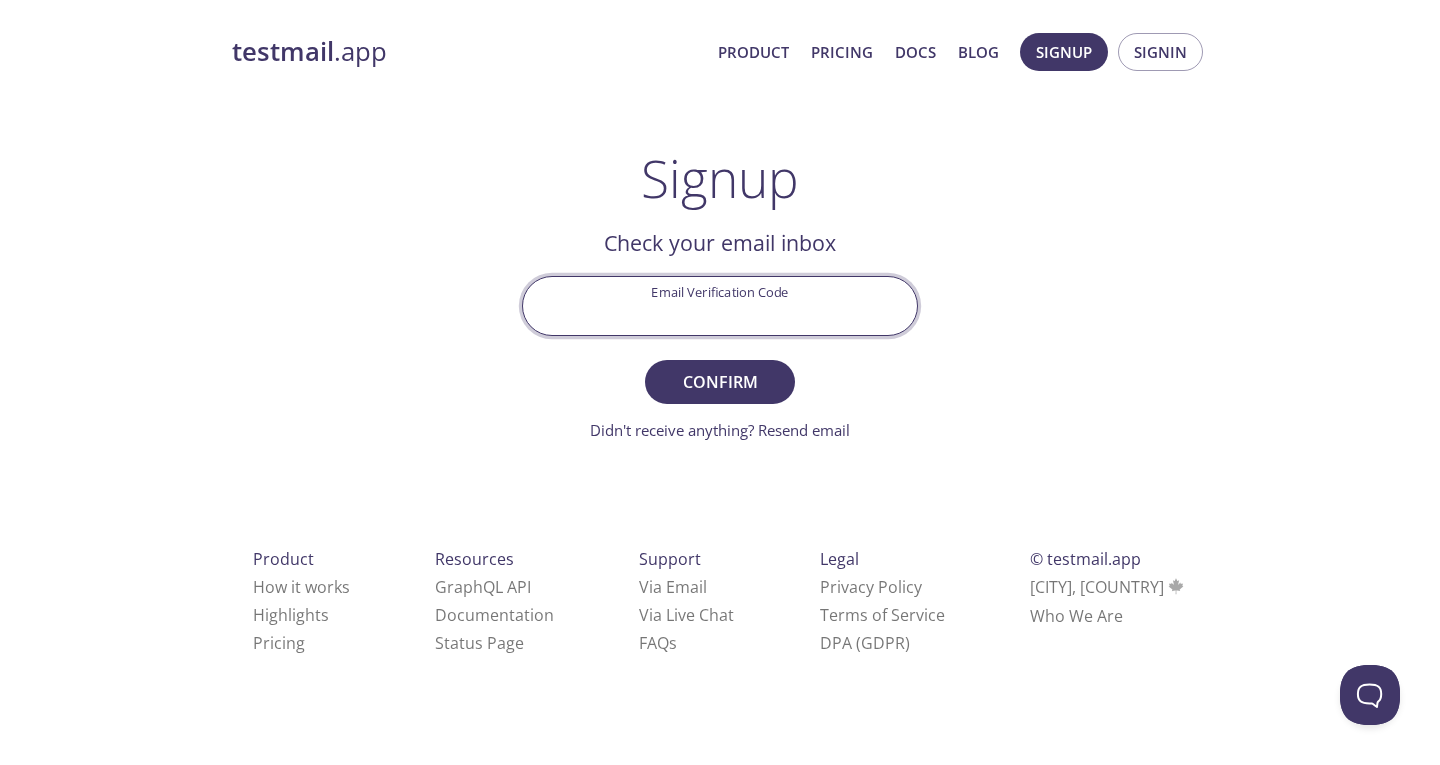 paste on "CJDLHVV" 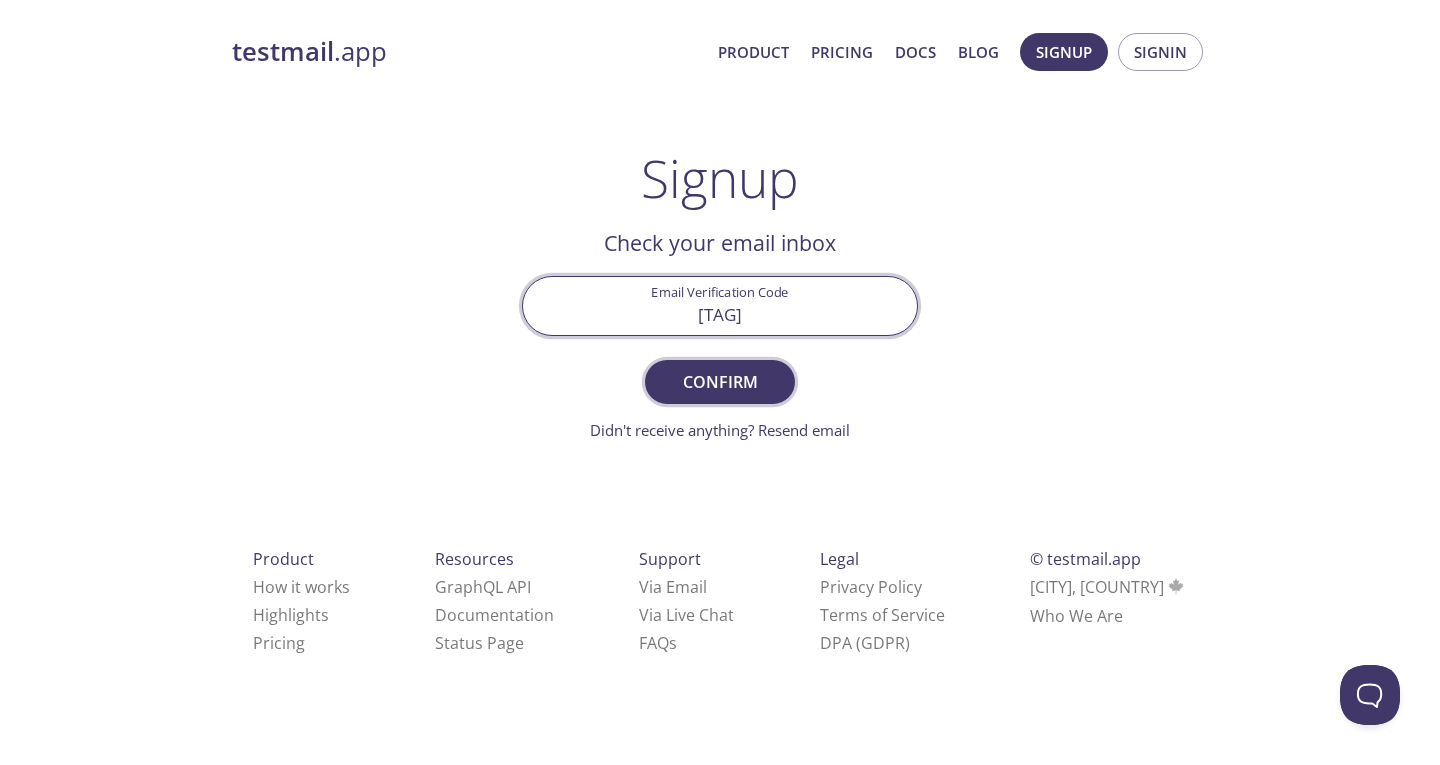 type on "CJDLHVV" 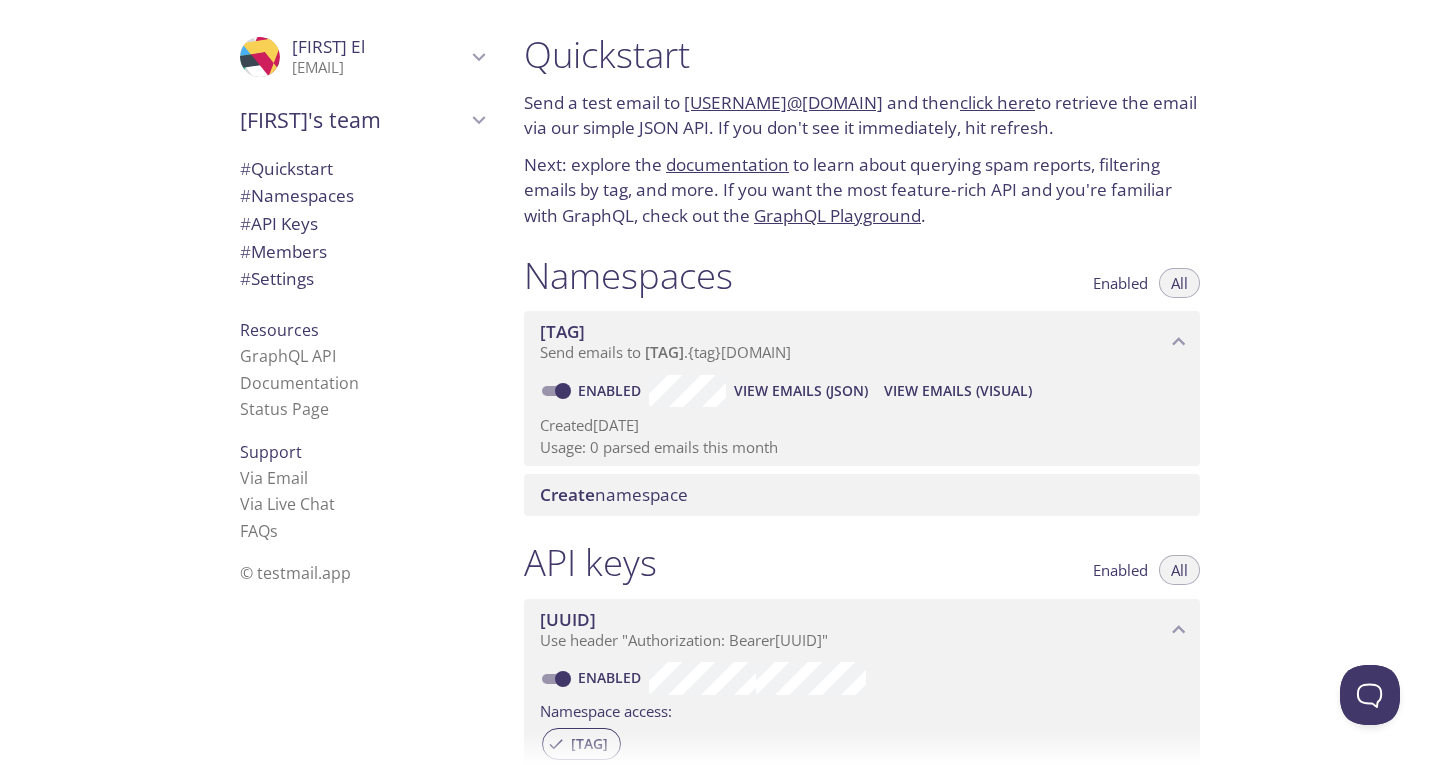 click on "Create  namespace" at bounding box center (866, 495) 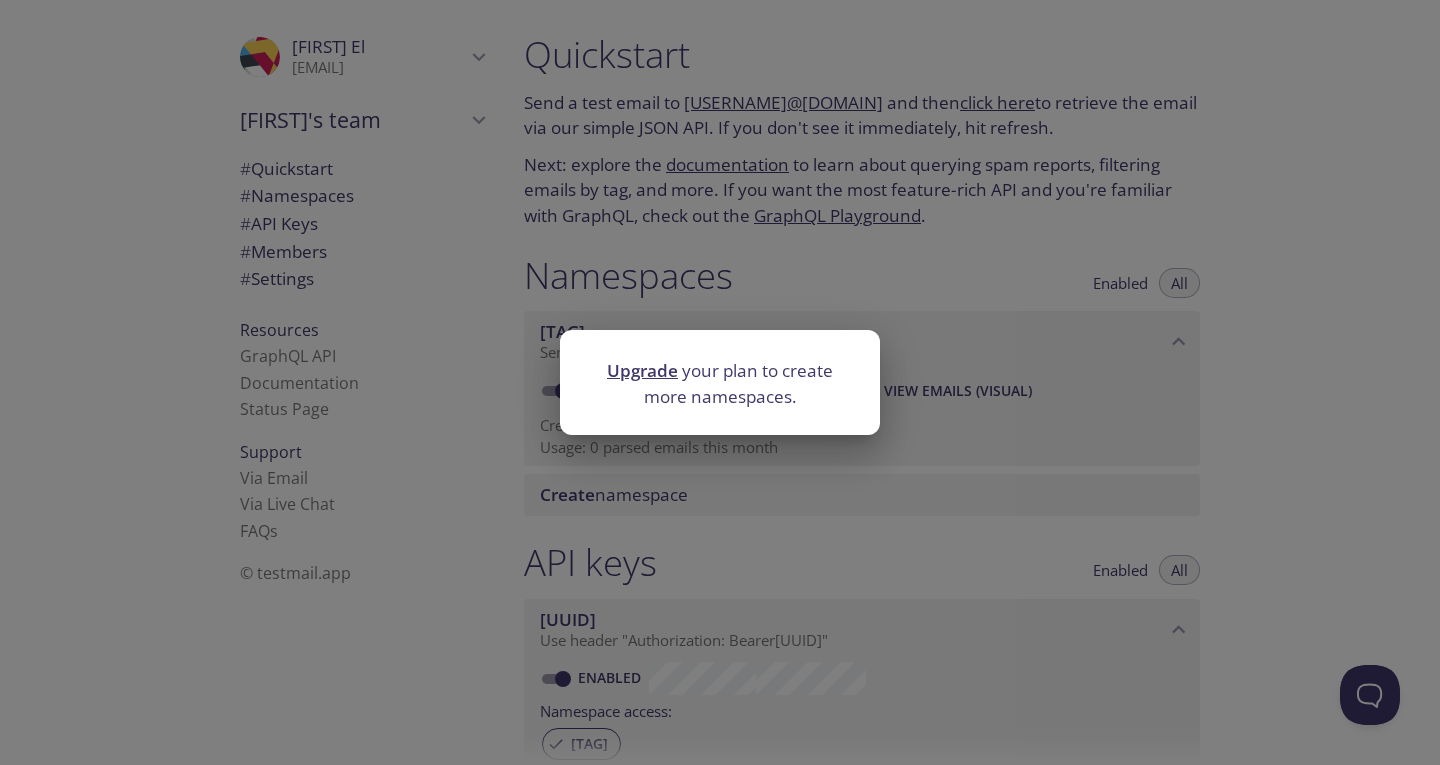 click on "Upgrade   your plan to create more namespaces." at bounding box center (720, 382) 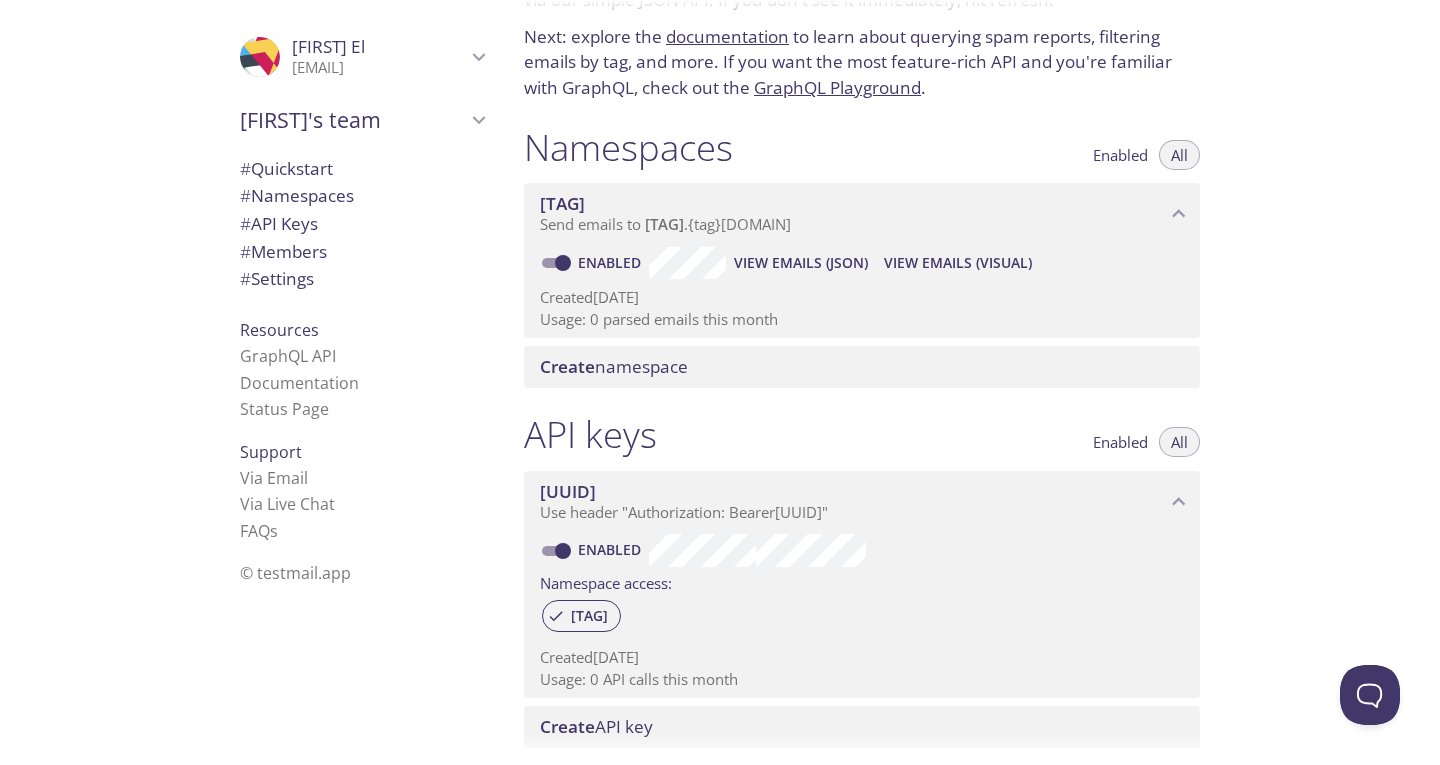 scroll, scrollTop: 0, scrollLeft: 0, axis: both 